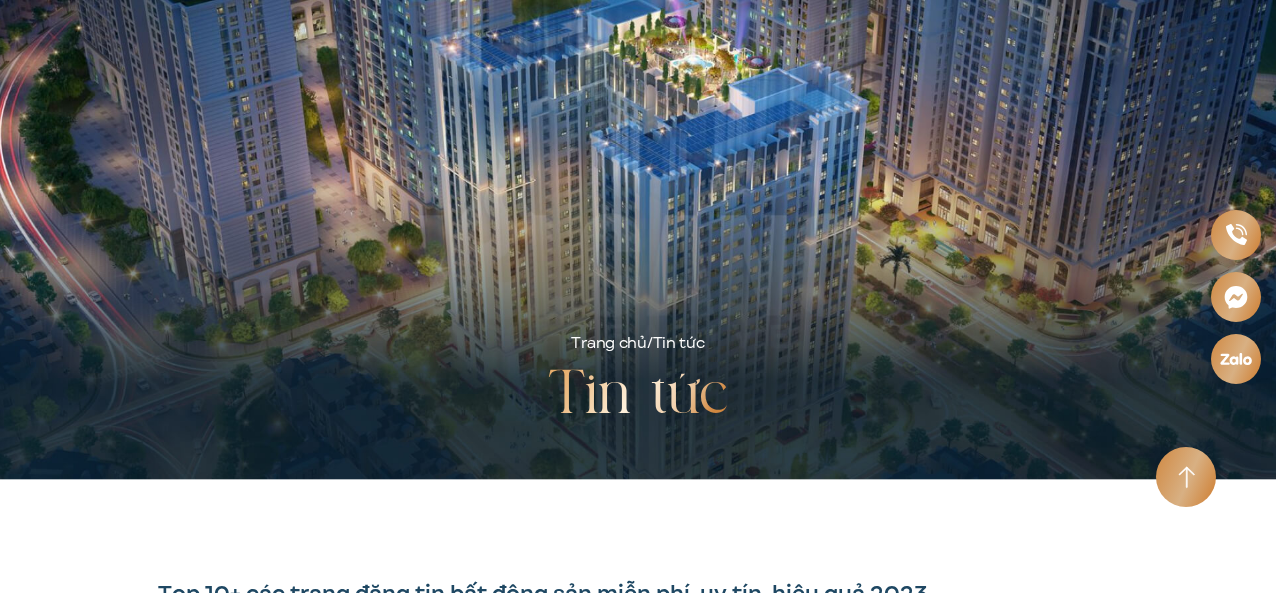 scroll, scrollTop: 0, scrollLeft: 0, axis: both 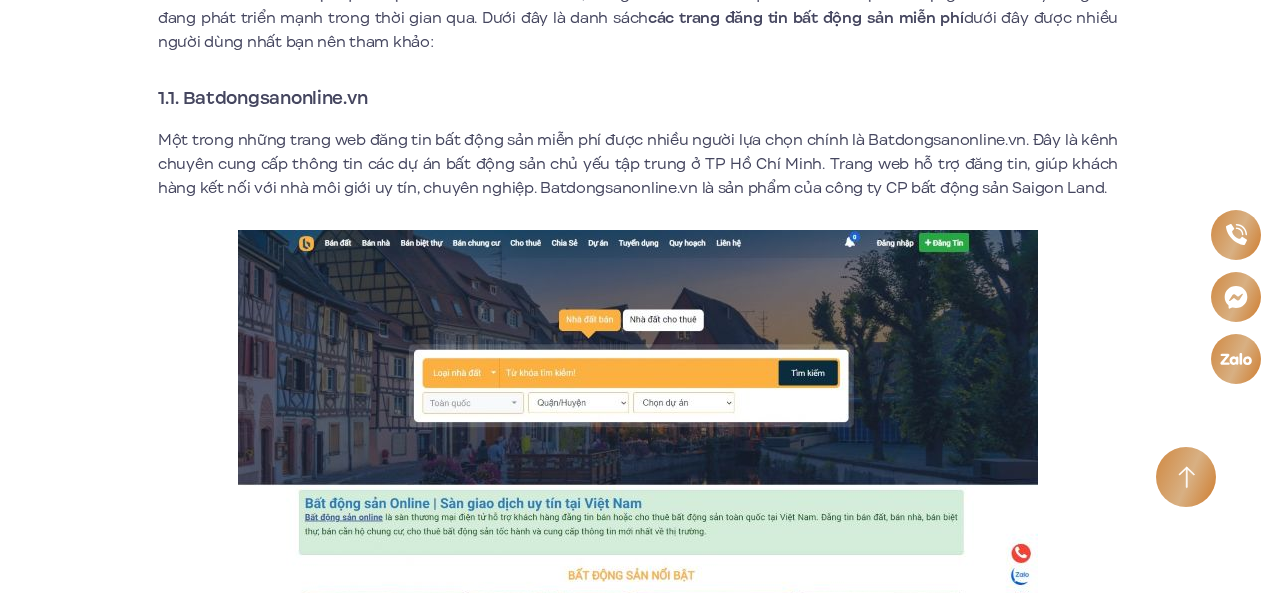 click on "Top 10+ các trang đăng tin bất động sản miễn phí, uy tín, hiệu quả 2023
Bất động sản đang là lĩnh vực kinh doanh được rất nhiều người quan tâm bởi nhu cầu về đầu tư, chỗ ở liên tục tăng nhanh. Chính vì thế  các trang đăng tin bất động sản miễn phí  xuất hiện với mong muốn mang đến cho mọi người những giá trị hữu ích. Sau đây Moonlight 1 – An Lạc Green Symphony sẽ giới thiệu một số website đăng tin mua bán bất động sản miễn phí thực sự uy tín.
Xem thêm:  Moonlight 1
1. Danh sách trang đăng tin bất động sản miễn phí được dùng nhiều nhất hiện nay
các trang đăng tin bất động sản miễn phí  dưới đây được nhiều người dùng nhất bạn nên tham khảo:
1.1. Batdongsanonline.vn
Xem thêm:" at bounding box center [638, 4323] 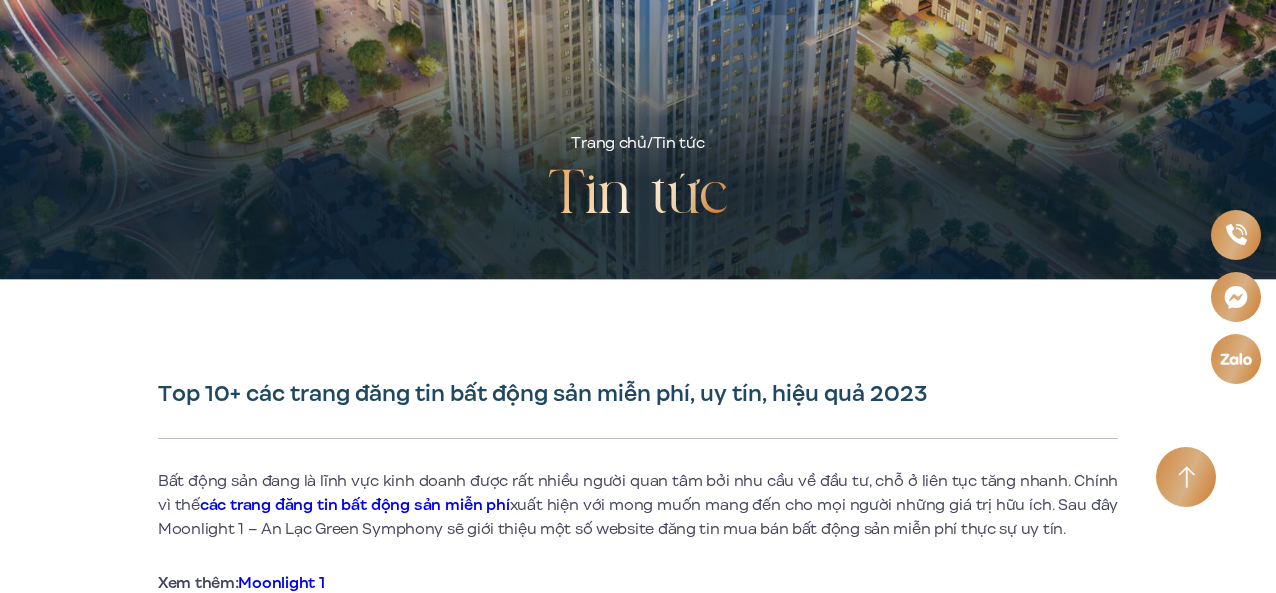 scroll, scrollTop: 800, scrollLeft: 0, axis: vertical 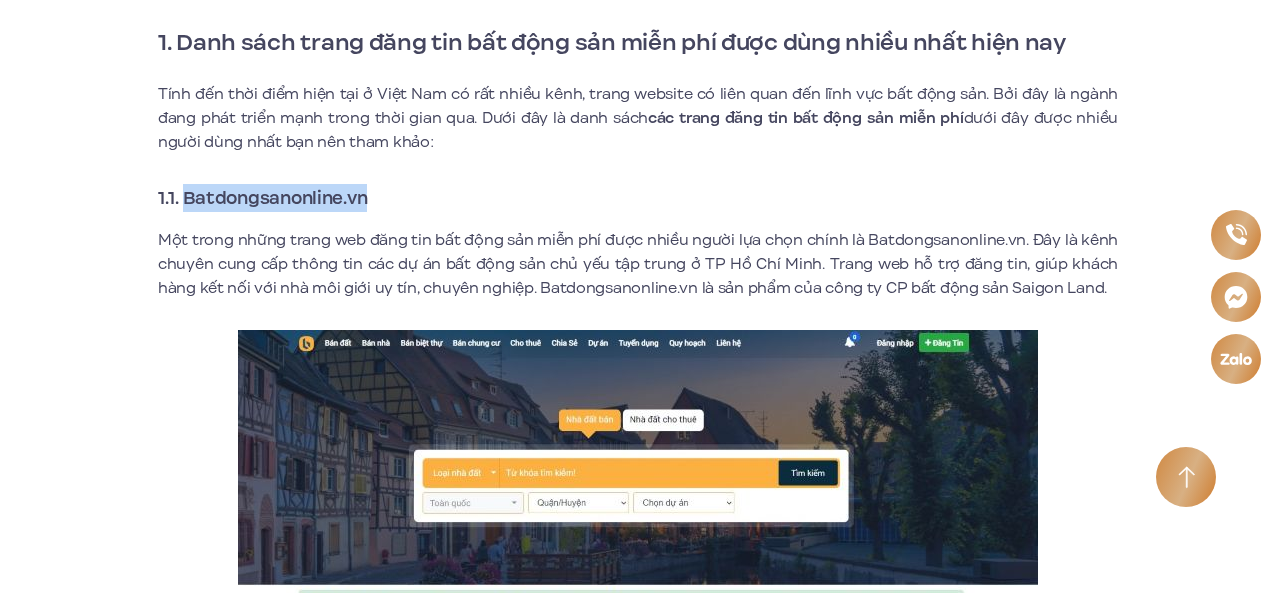 drag, startPoint x: 366, startPoint y: 201, endPoint x: 186, endPoint y: 195, distance: 180.09998 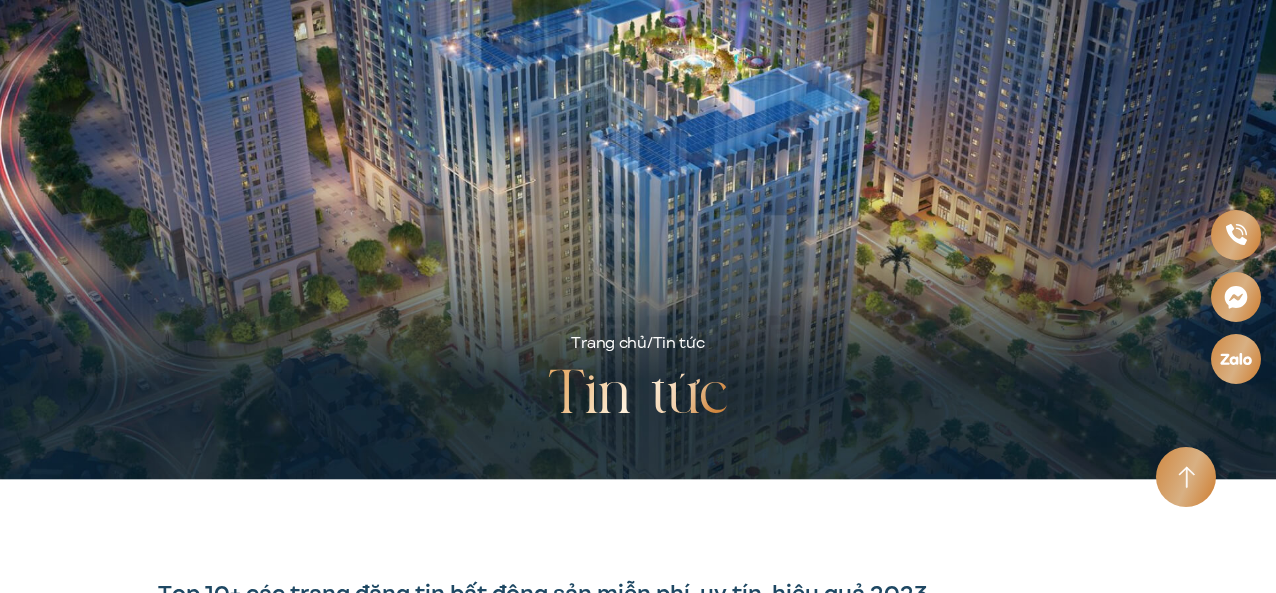 scroll, scrollTop: 0, scrollLeft: 0, axis: both 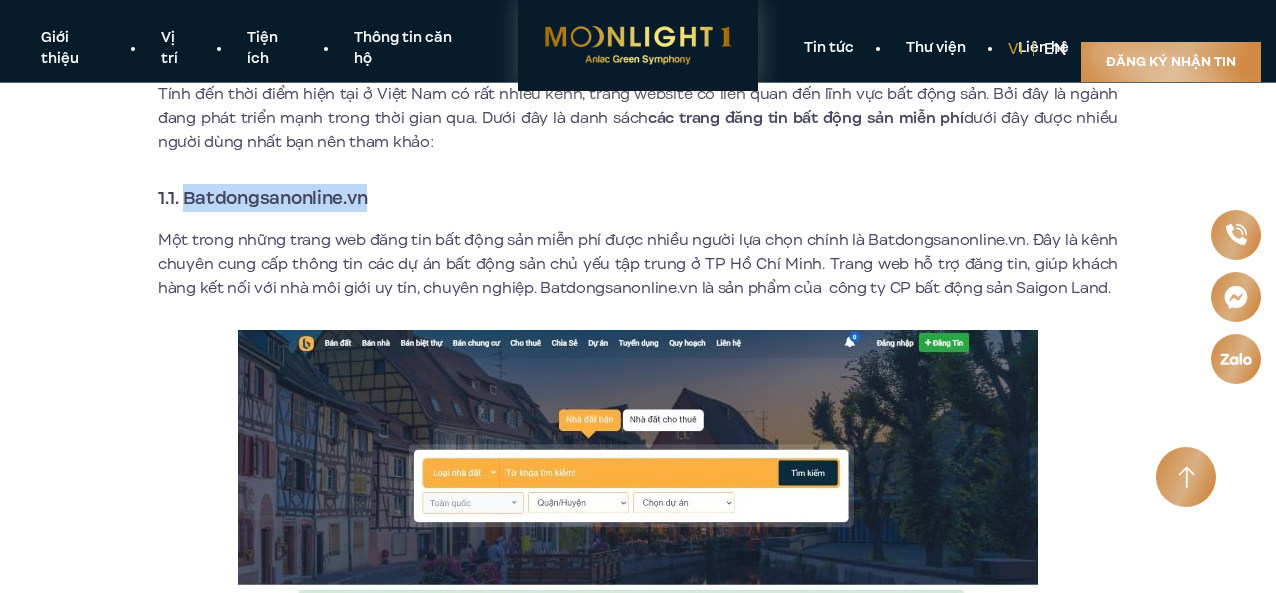 drag, startPoint x: 186, startPoint y: 198, endPoint x: 370, endPoint y: 201, distance: 184.02446 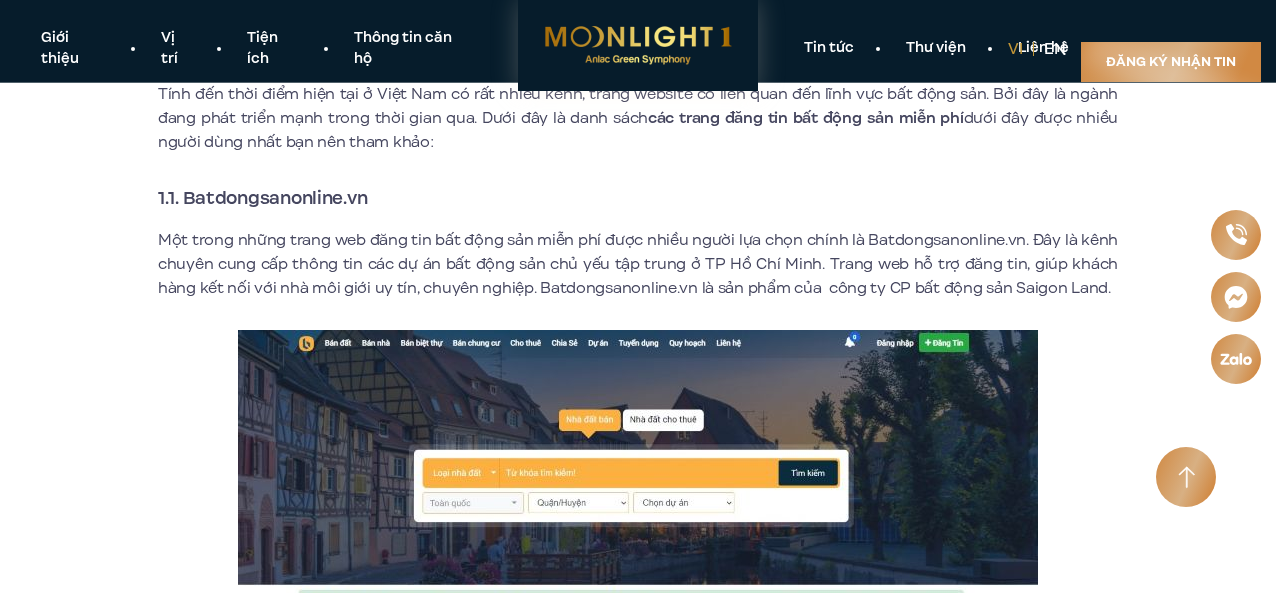 click on "Top 10+ các trang đăng tin bất động sản miễn phí, uy tín, hiệu quả 2023
Bất động sản đang là lĩnh vực kinh doanh được rất nhiều người quan tâm bởi nhu cầu về đầu tư, chỗ ở liên tục tăng nhanh. Chính vì thế  các trang đăng tin bất động sản miễn phí  xuất hiện với mong muốn mang đến cho mọi người những giá trị hữu ích. Sau đây Moonlight 1 – An Lạc Green Symphony sẽ giới thiệu một số website đăng tin mua bán bất động sản miễn phí thực sự uy tín.
Xem thêm:  Moonlight 1
1. Danh sách trang đăng tin bất động sản miễn phí được dùng nhiều nhất hiện nay
các trang đăng tin bất động sản miễn phí  dưới đây được nhiều người dùng nhất bạn nên tham khảo:
1.1. Batdongsanonline.vn
Xem thêm:" at bounding box center [638, 4423] 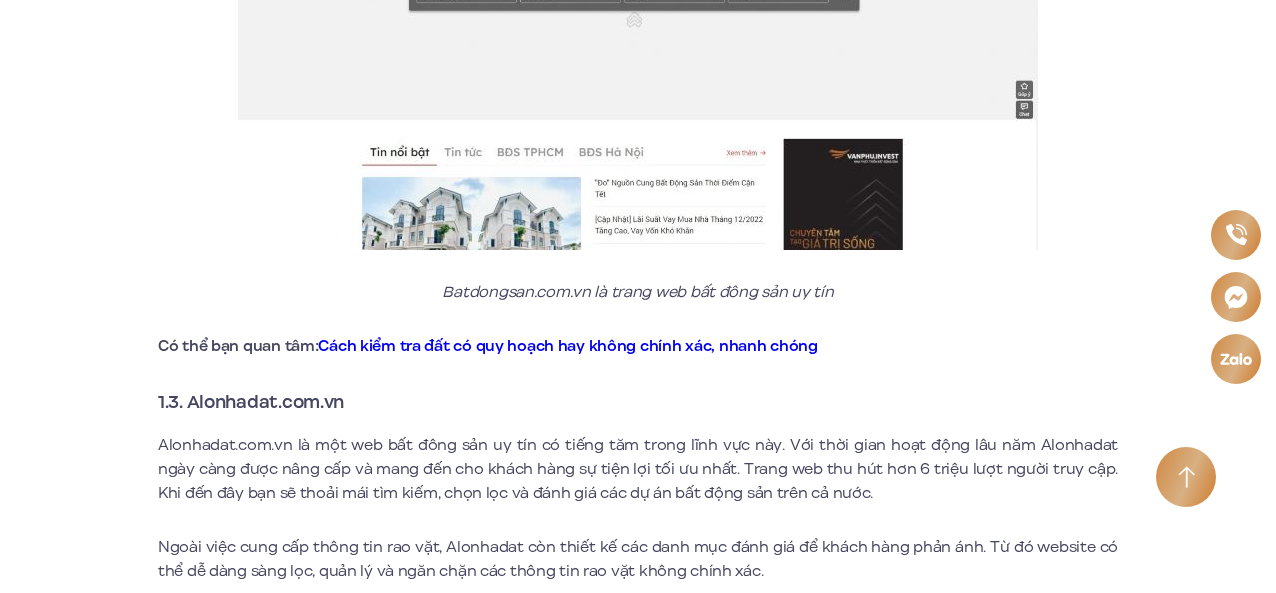 scroll, scrollTop: 2000, scrollLeft: 0, axis: vertical 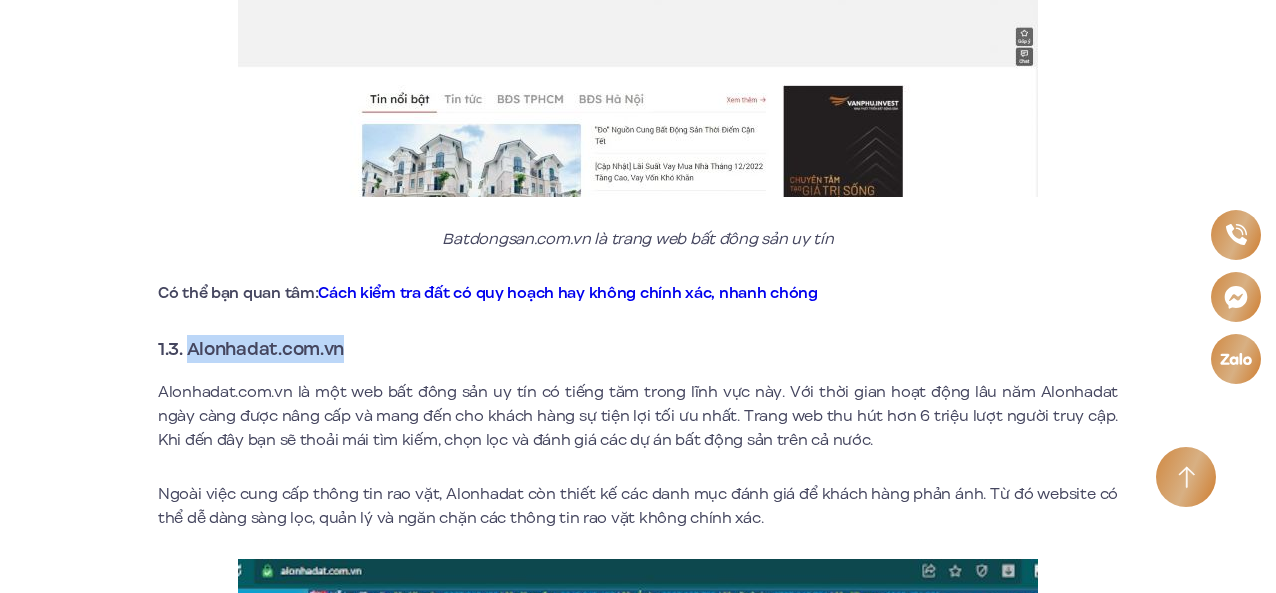 drag, startPoint x: 190, startPoint y: 351, endPoint x: 349, endPoint y: 357, distance: 159.11317 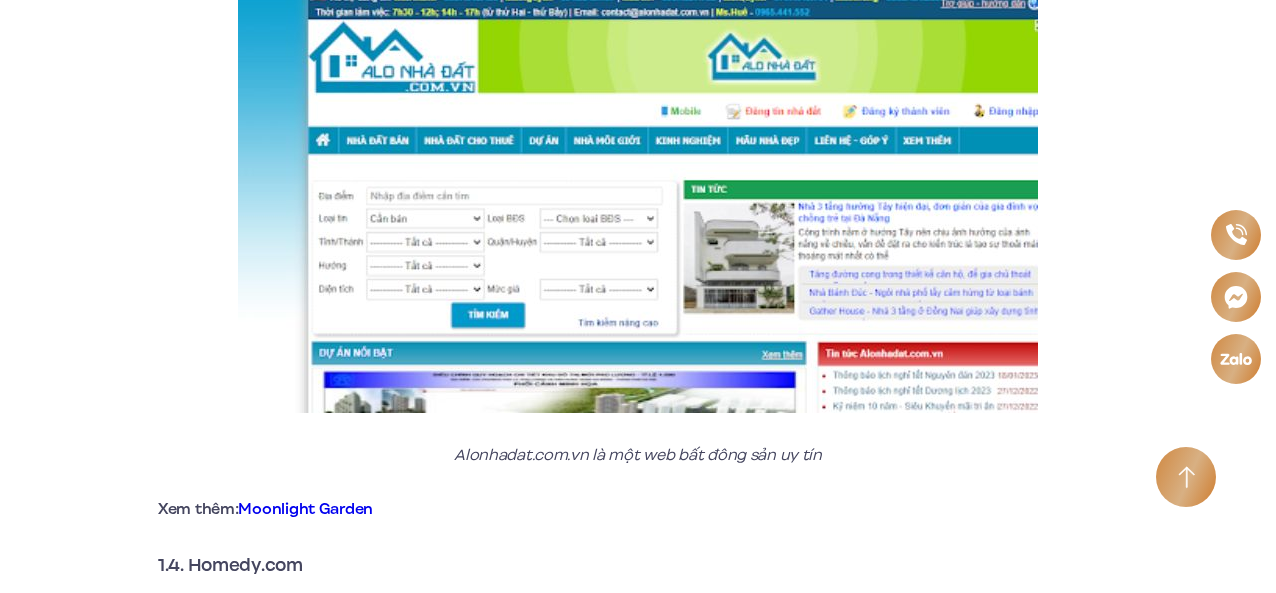 scroll, scrollTop: 2600, scrollLeft: 0, axis: vertical 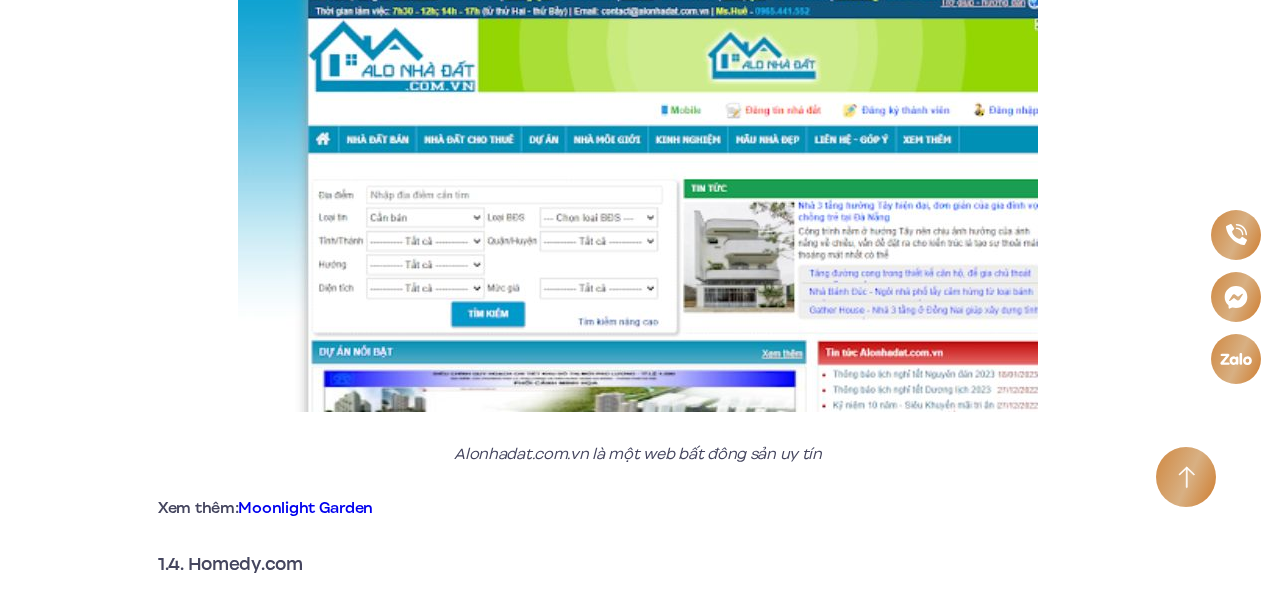 click on "Top 10+ các trang đăng tin bất động sản miễn phí, uy tín, hiệu quả 2023
Bất động sản đang là lĩnh vực kinh doanh được rất nhiều người quan tâm bởi nhu cầu về đầu tư, chỗ ở liên tục tăng nhanh. Chính vì thế  các trang đăng tin bất động sản miễn phí  xuất hiện với mong muốn mang đến cho mọi người những giá trị hữu ích. Sau đây Moonlight 1 – An Lạc Green Symphony sẽ giới thiệu một số website đăng tin mua bán bất động sản miễn phí thực sự uy tín.
Xem thêm:  Moonlight 1
1. Danh sách trang đăng tin bất động sản miễn phí được dùng nhiều nhất hiện nay
các trang đăng tin bất động sản miễn phí  dưới đây được nhiều người dùng nhất bạn nên tham khảo:
1.1. Batdongsanonline.vn
Xem thêm:" at bounding box center (638, 2623) 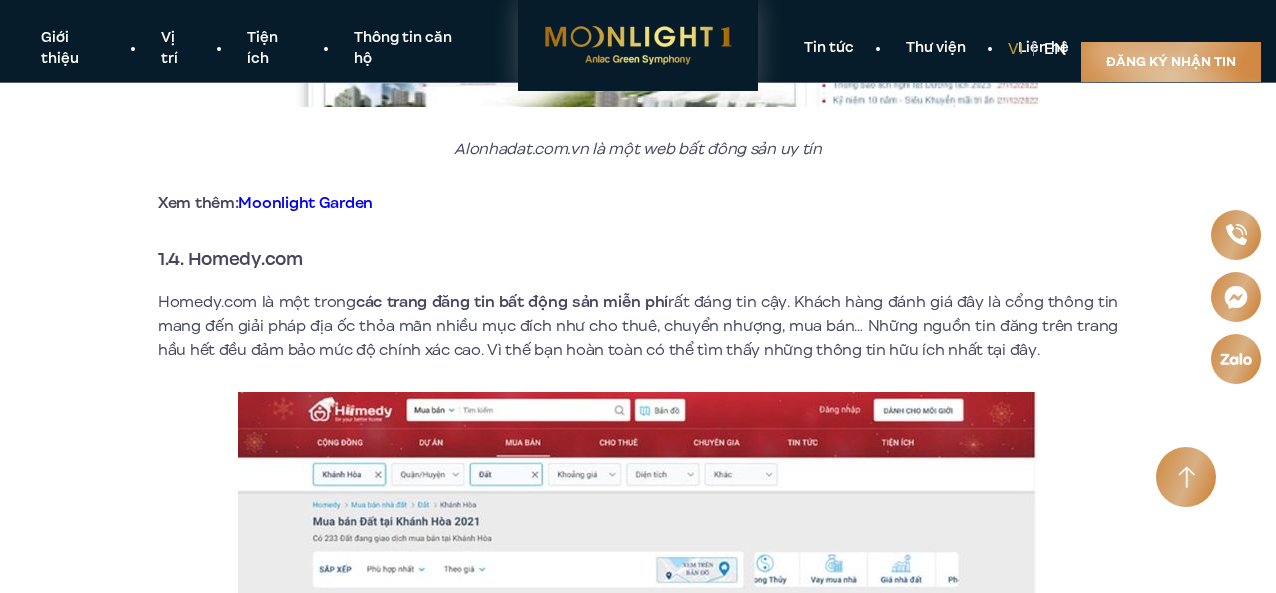 scroll, scrollTop: 2900, scrollLeft: 0, axis: vertical 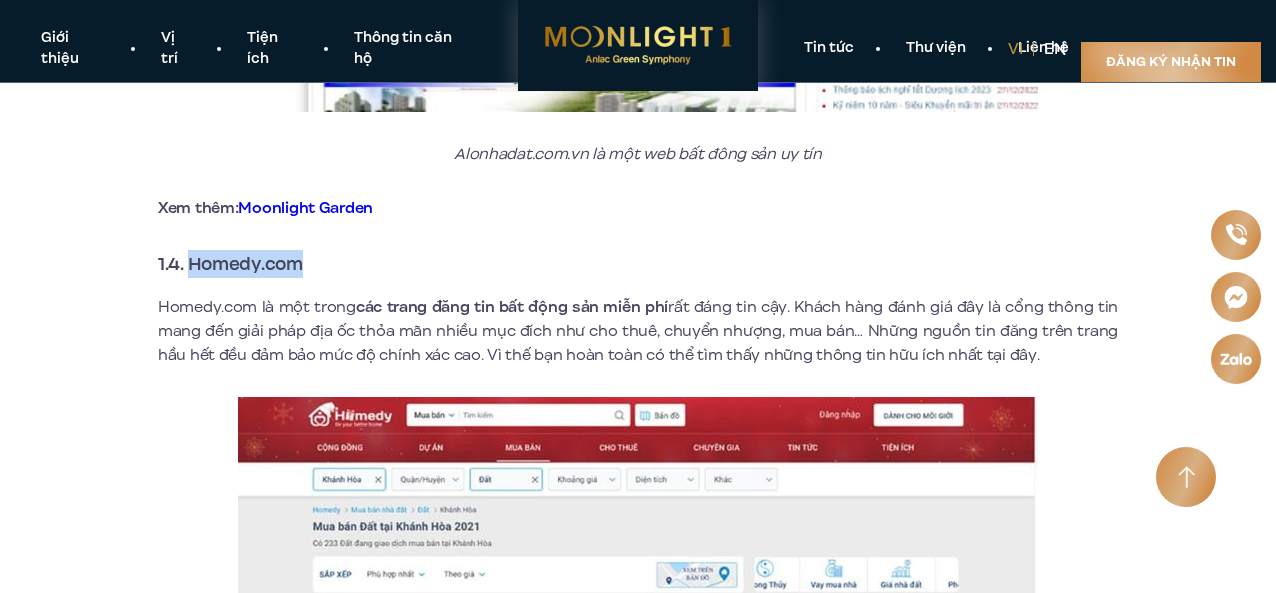 drag, startPoint x: 189, startPoint y: 267, endPoint x: 306, endPoint y: 266, distance: 117.00427 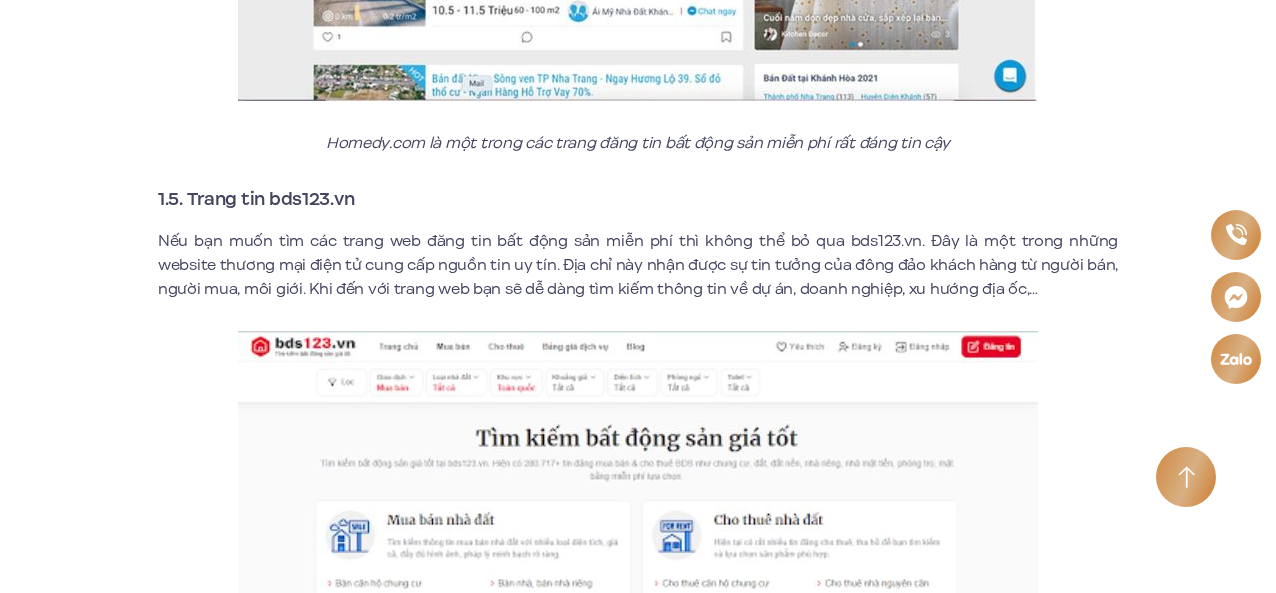 scroll, scrollTop: 3600, scrollLeft: 0, axis: vertical 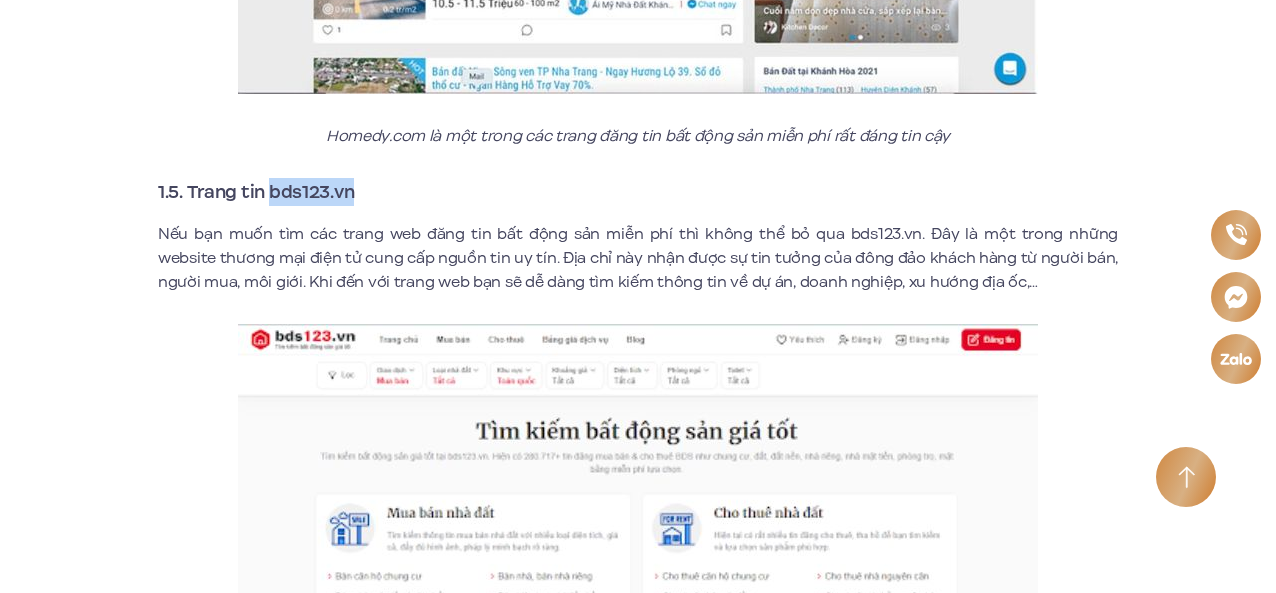 drag, startPoint x: 273, startPoint y: 195, endPoint x: 358, endPoint y: 194, distance: 85.00588 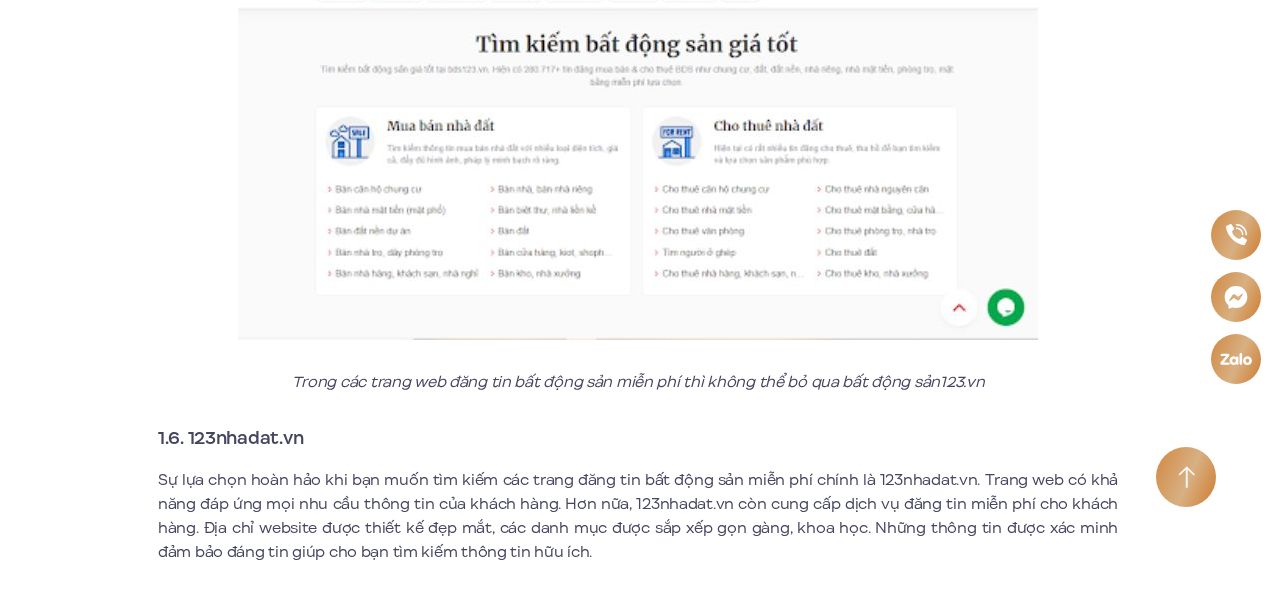 scroll, scrollTop: 4000, scrollLeft: 0, axis: vertical 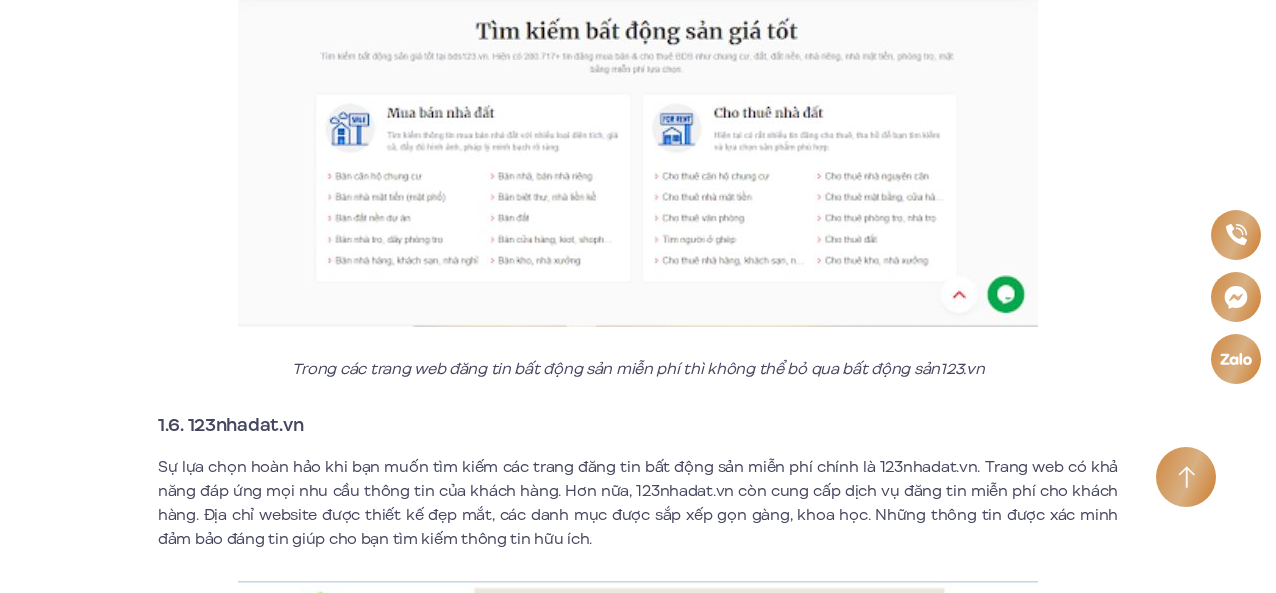 click on "Top 10+ các trang đăng tin bất động sản miễn phí, uy tín, hiệu quả 2023
Bất động sản đang là lĩnh vực kinh doanh được rất nhiều người quan tâm bởi nhu cầu về đầu tư, chỗ ở liên tục tăng nhanh. Chính vì thế  các trang đăng tin bất động sản miễn phí  xuất hiện với mong muốn mang đến cho mọi người những giá trị hữu ích. Sau đây Moonlight 1 – An Lạc Green Symphony sẽ giới thiệu một số website đăng tin mua bán bất động sản miễn phí thực sự uy tín.
Xem thêm:  Moonlight 1
1. Danh sách trang đăng tin bất động sản miễn phí được dùng nhiều nhất hiện nay
các trang đăng tin bất động sản miễn phí  dưới đây được nhiều người dùng nhất bạn nên tham khảo:
1.1. Batdongsanonline.vn
Xem thêm:" at bounding box center (638, 1223) 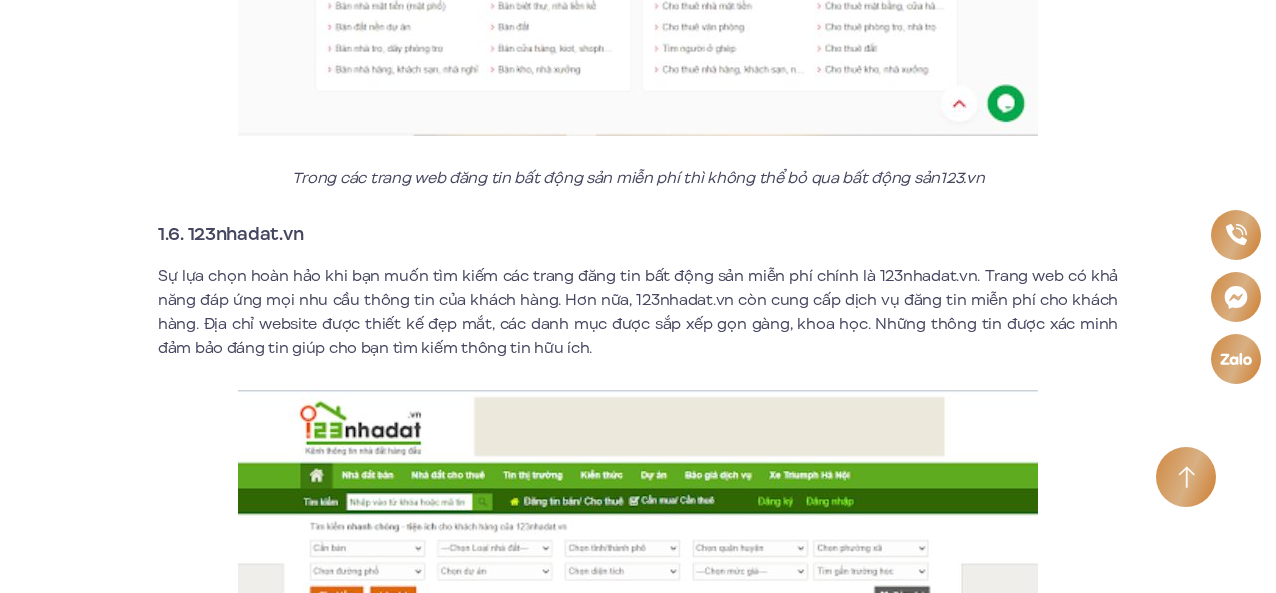 scroll, scrollTop: 4200, scrollLeft: 0, axis: vertical 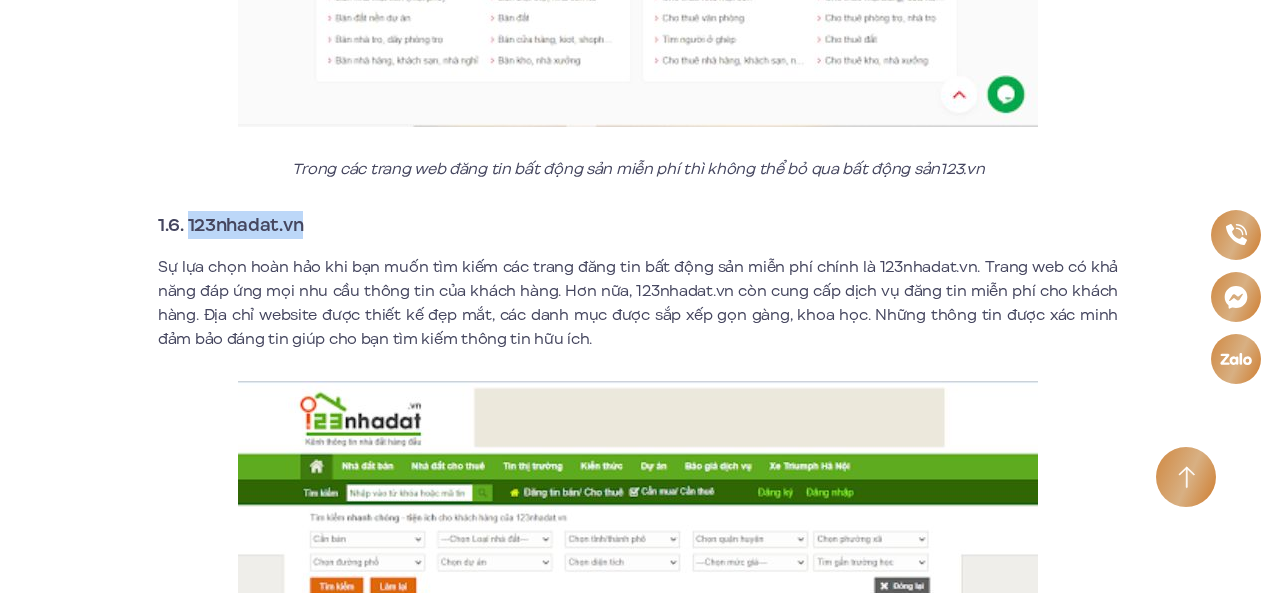drag, startPoint x: 189, startPoint y: 230, endPoint x: 304, endPoint y: 231, distance: 115.00435 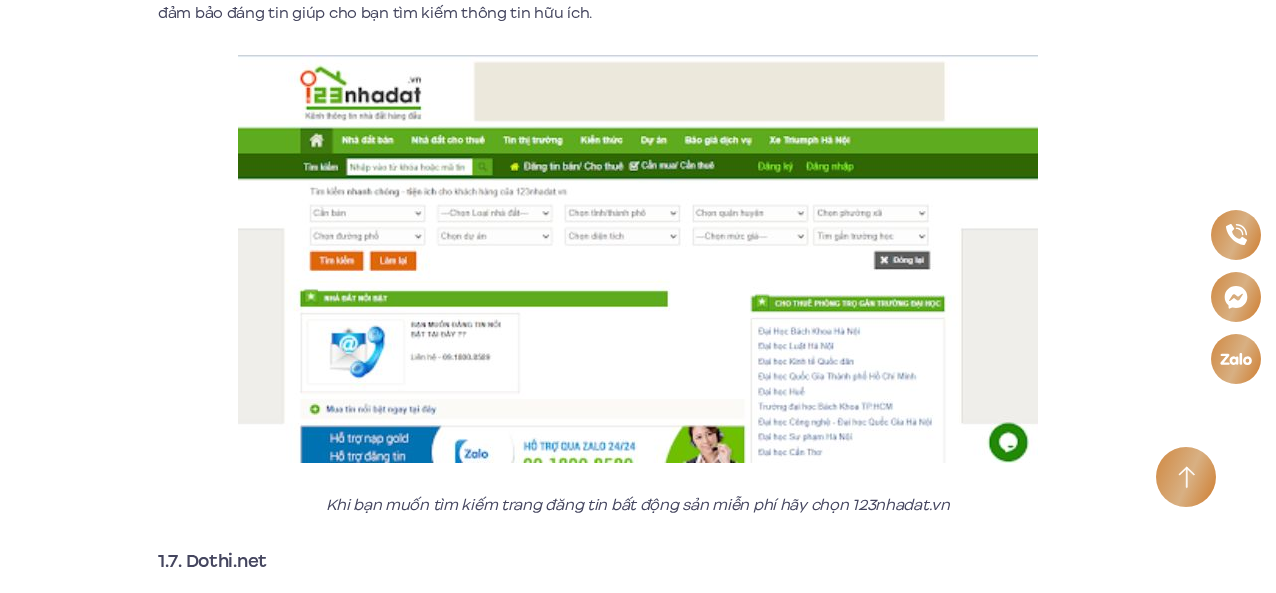 scroll, scrollTop: 4600, scrollLeft: 0, axis: vertical 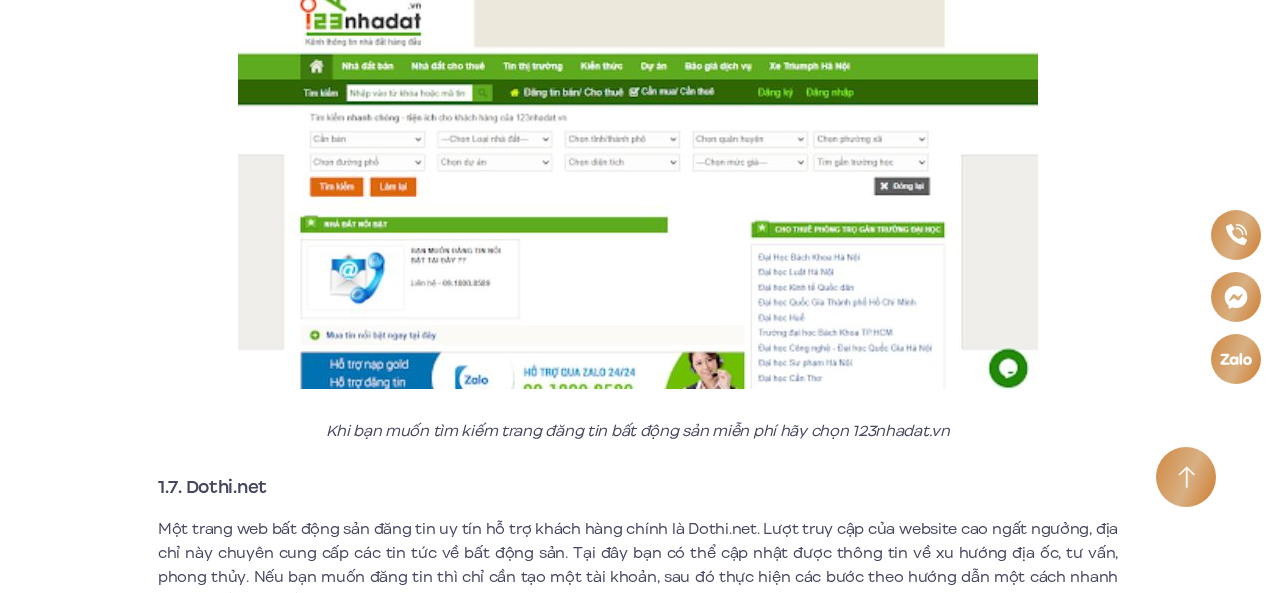 click on "Top 10+ các trang đăng tin bất động sản miễn phí, uy tín, hiệu quả 2023
Bất động sản đang là lĩnh vực kinh doanh được rất nhiều người quan tâm bởi nhu cầu về đầu tư, chỗ ở liên tục tăng nhanh. Chính vì thế  các trang đăng tin bất động sản miễn phí  xuất hiện với mong muốn mang đến cho mọi người những giá trị hữu ích. Sau đây Moonlight 1 – An Lạc Green Symphony sẽ giới thiệu một số website đăng tin mua bán bất động sản miễn phí thực sự uy tín.
Xem thêm:  Moonlight 1
1. Danh sách trang đăng tin bất động sản miễn phí được dùng nhiều nhất hiện nay
các trang đăng tin bất động sản miễn phí  dưới đây được nhiều người dùng nhất bạn nên tham khảo:
1.1. Batdongsanonline.vn
Xem thêm:" at bounding box center (638, 623) 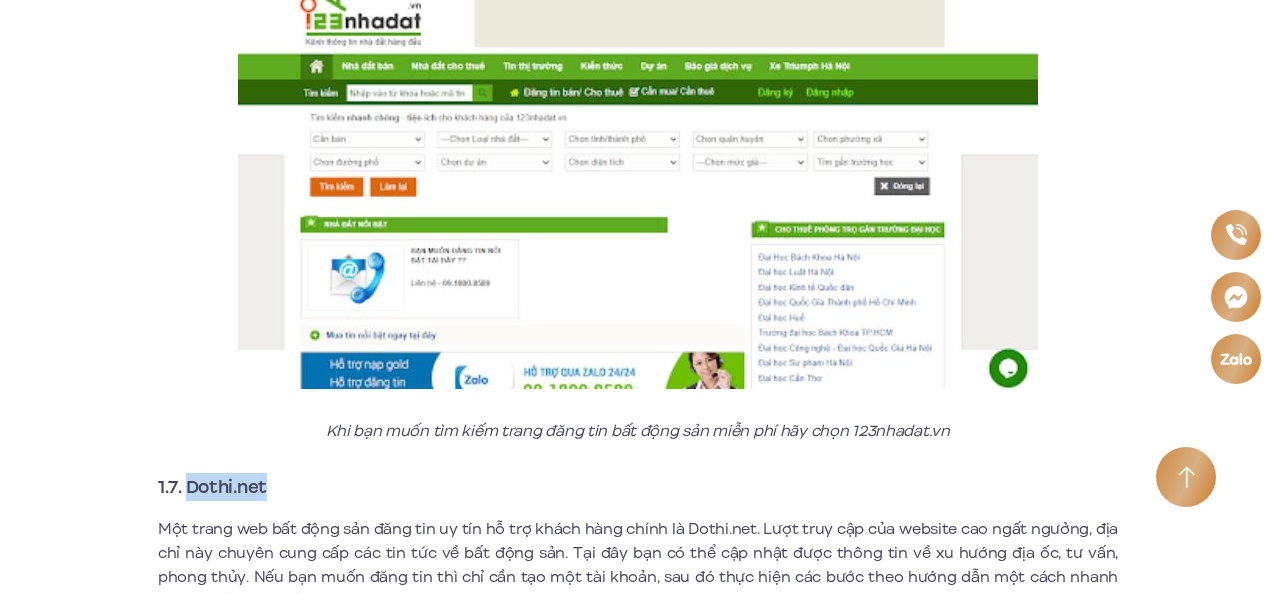 drag, startPoint x: 191, startPoint y: 490, endPoint x: 272, endPoint y: 485, distance: 81.154175 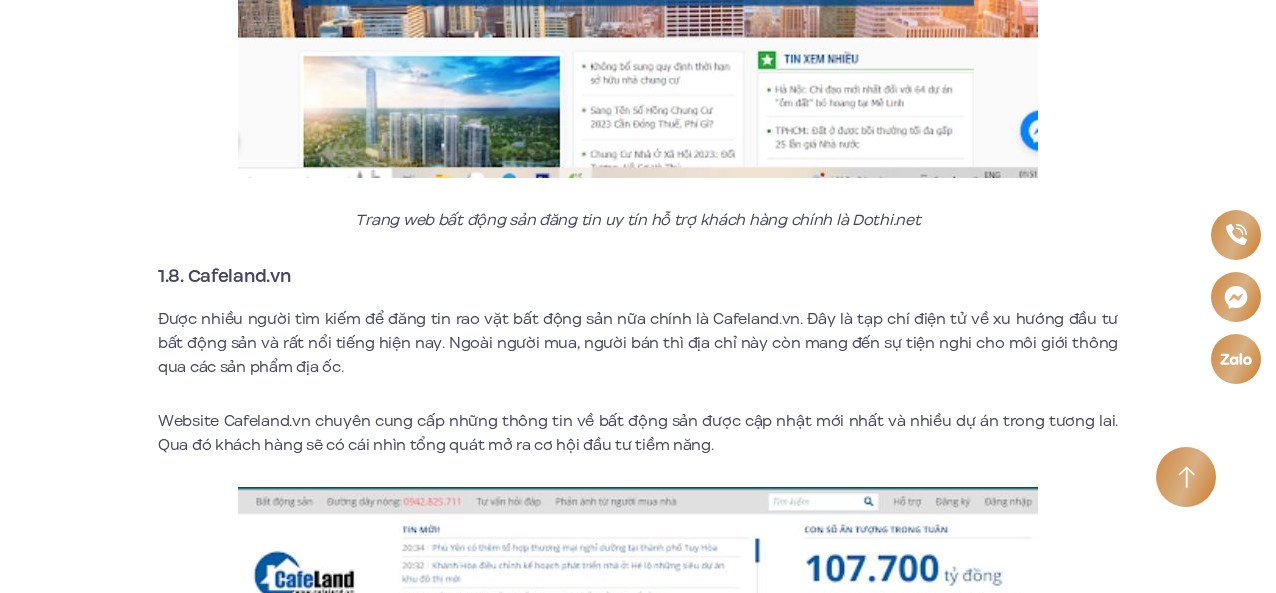 scroll, scrollTop: 5600, scrollLeft: 0, axis: vertical 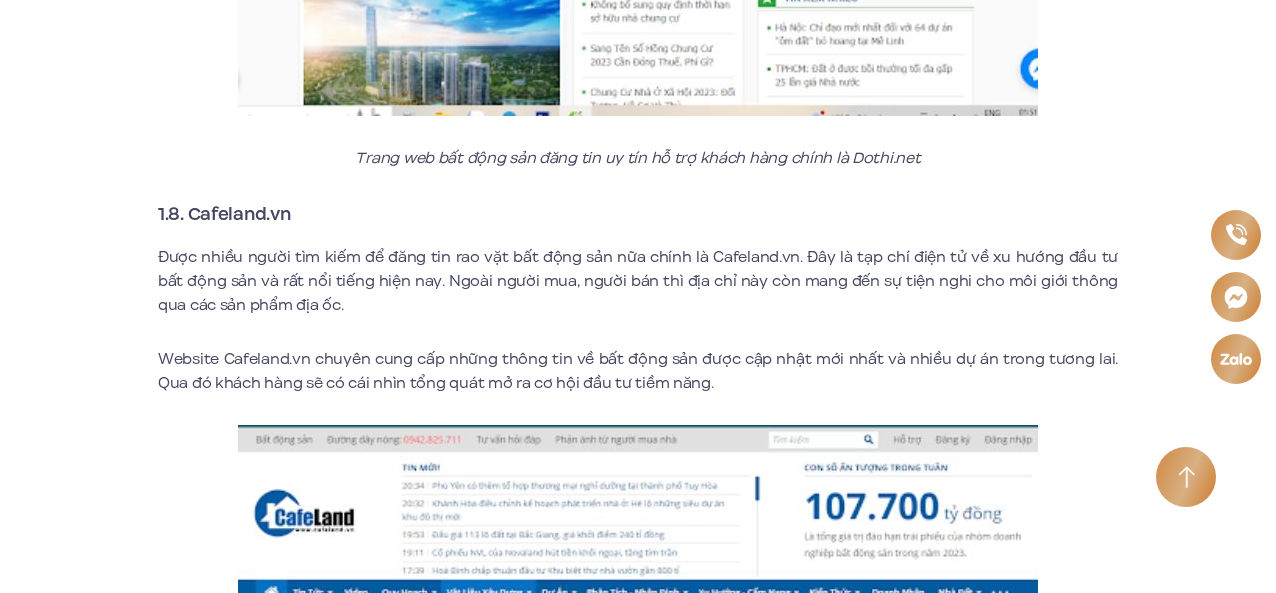 click on "Top 10+ các trang đăng tin bất động sản miễn phí, uy tín, hiệu quả 2023
Bất động sản đang là lĩnh vực kinh doanh được rất nhiều người quan tâm bởi nhu cầu về đầu tư, chỗ ở liên tục tăng nhanh. Chính vì thế  các trang đăng tin bất động sản miễn phí  xuất hiện với mong muốn mang đến cho mọi người những giá trị hữu ích. Sau đây Moonlight 1 – An Lạc Green Symphony sẽ giới thiệu một số website đăng tin mua bán bất động sản miễn phí thực sự uy tín.
Xem thêm:  Moonlight 1
1. Danh sách trang đăng tin bất động sản miễn phí được dùng nhiều nhất hiện nay
các trang đăng tin bất động sản miễn phí  dưới đây được nhiều người dùng nhất bạn nên tham khảo:
1.1. Batdongsanonline.vn
Xem thêm:" at bounding box center [638, -377] 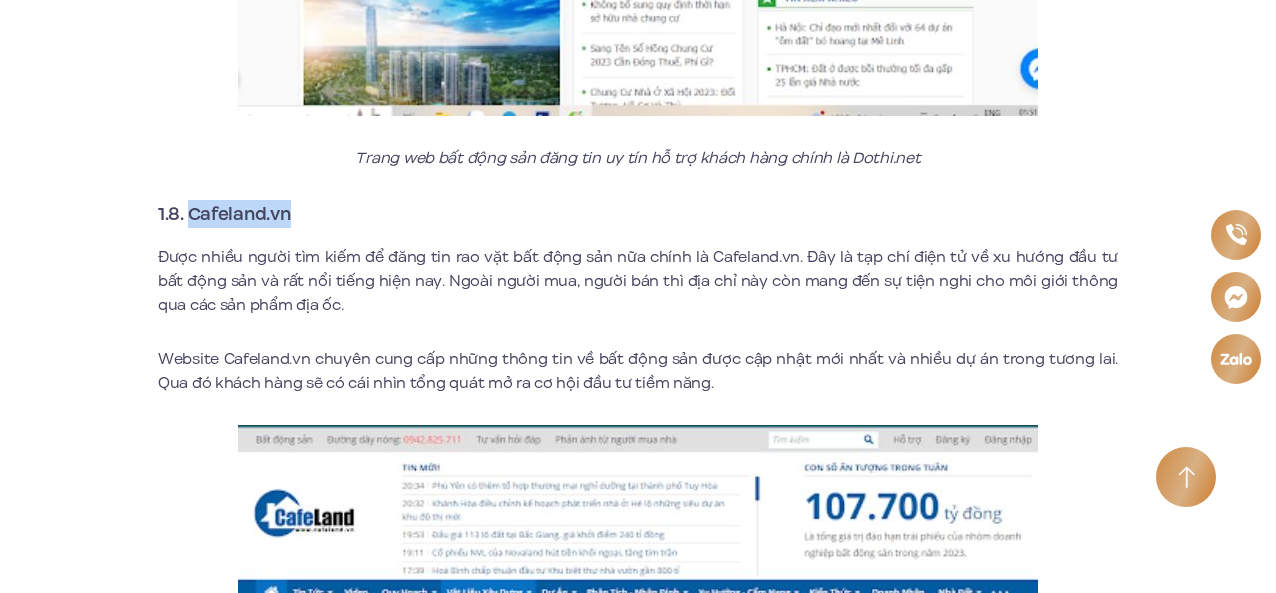 drag, startPoint x: 192, startPoint y: 217, endPoint x: 295, endPoint y: 218, distance: 103.00485 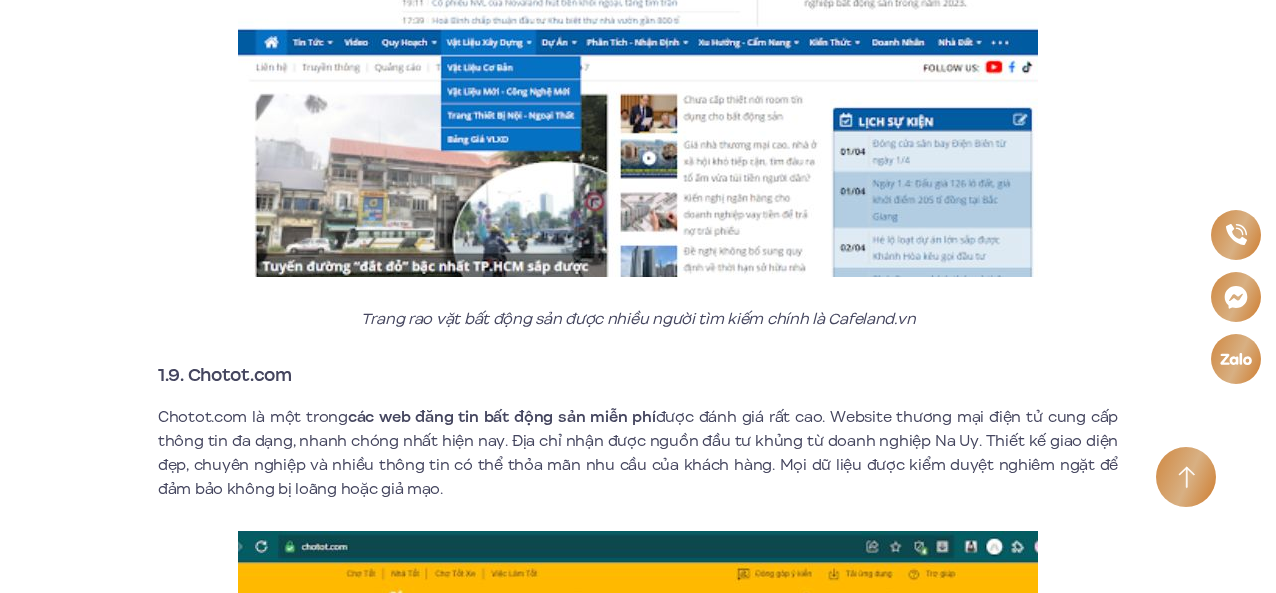 scroll, scrollTop: 6300, scrollLeft: 0, axis: vertical 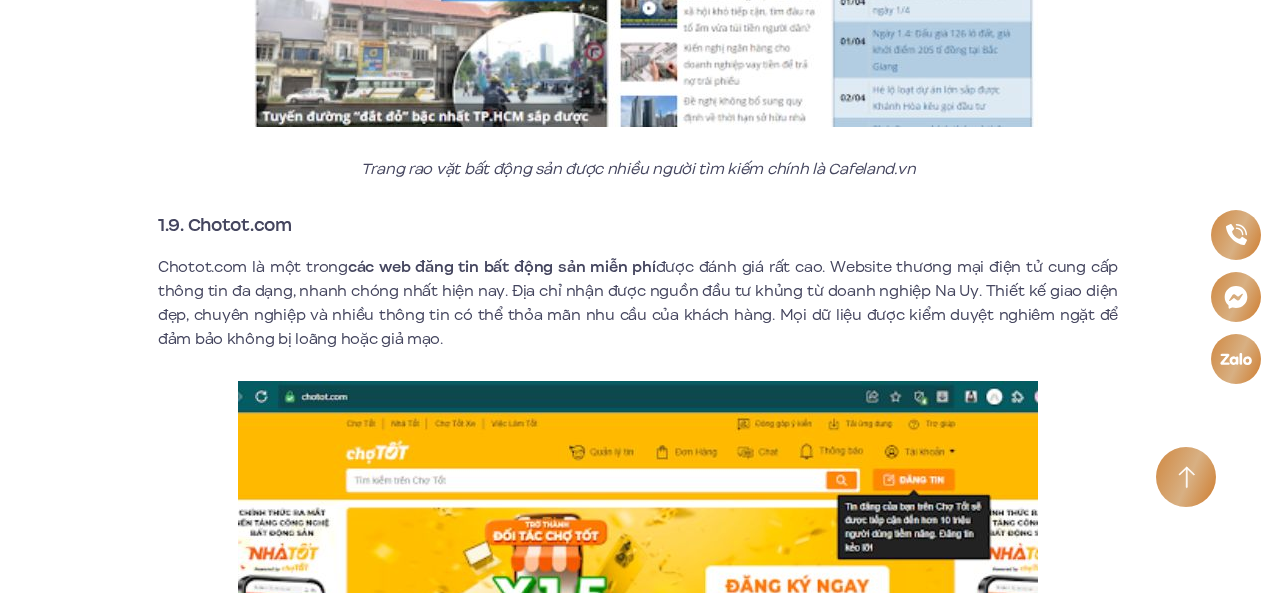 click on "Top 10+ các trang đăng tin bất động sản miễn phí, uy tín, hiệu quả 2023
Bất động sản đang là lĩnh vực kinh doanh được rất nhiều người quan tâm bởi nhu cầu về đầu tư, chỗ ở liên tục tăng nhanh. Chính vì thế  các trang đăng tin bất động sản miễn phí  xuất hiện với mong muốn mang đến cho mọi người những giá trị hữu ích. Sau đây Moonlight 1 – An Lạc Green Symphony sẽ giới thiệu một số website đăng tin mua bán bất động sản miễn phí thực sự uy tín.
Xem thêm:  Moonlight 1
1. Danh sách trang đăng tin bất động sản miễn phí được dùng nhiều nhất hiện nay
các trang đăng tin bất động sản miễn phí  dưới đây được nhiều người dùng nhất bạn nên tham khảo:
1.1. Batdongsanonline.vn
Xem thêm:" at bounding box center [638, -1077] 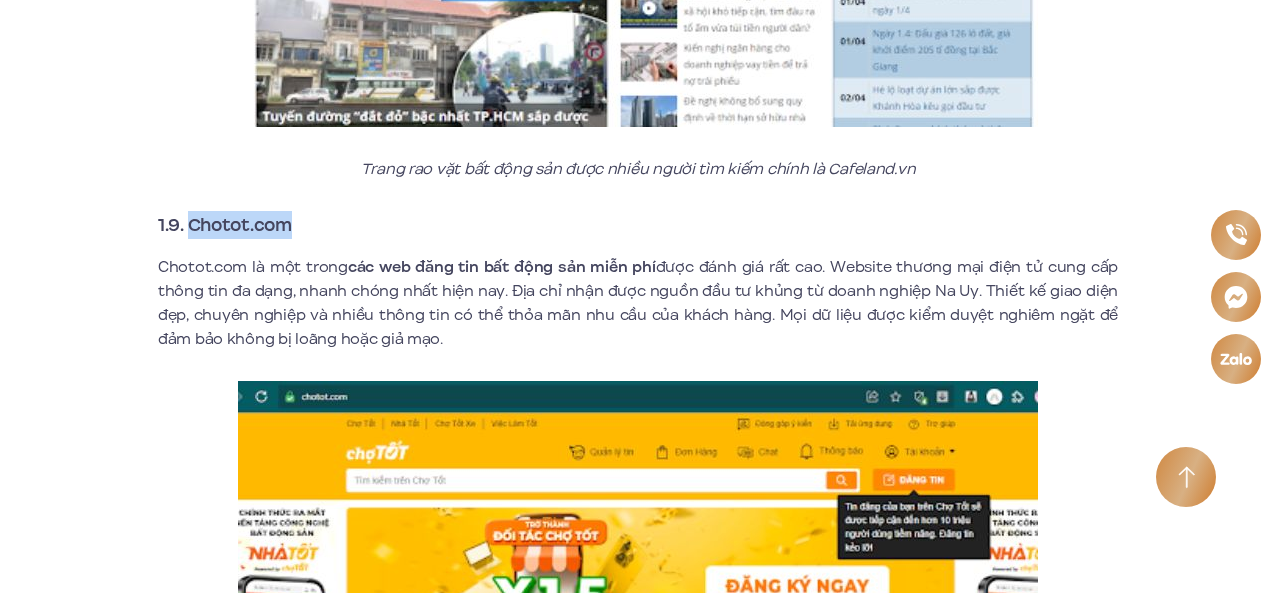 drag, startPoint x: 191, startPoint y: 227, endPoint x: 294, endPoint y: 224, distance: 103.04368 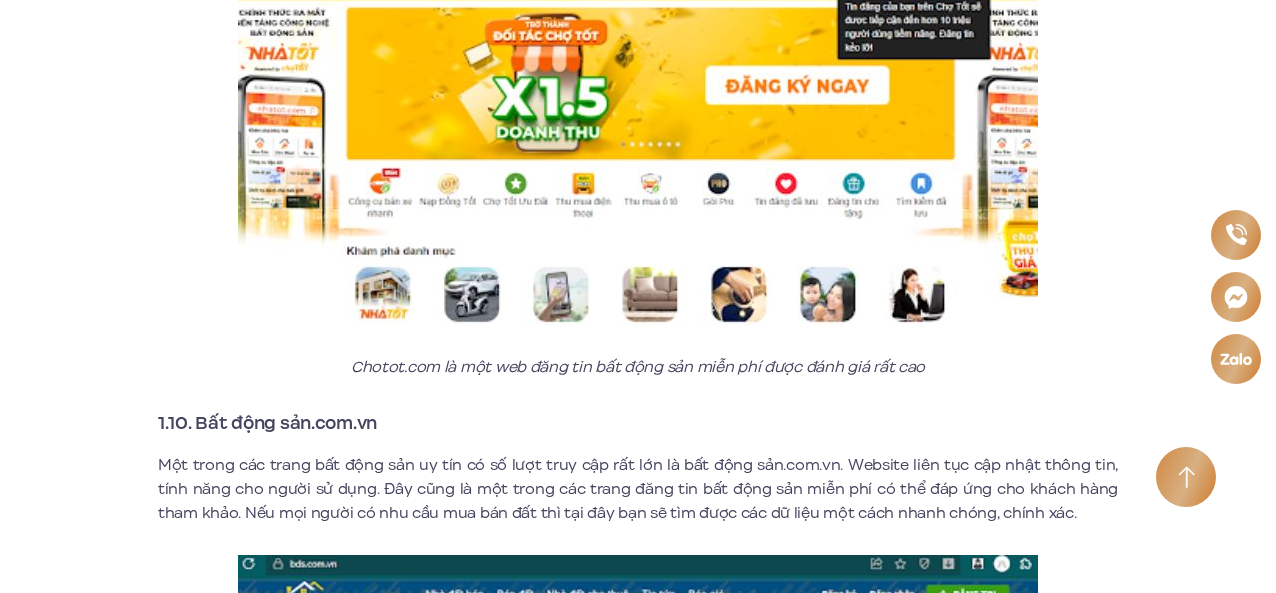 click on "Top 10+ các trang đăng tin bất động sản miễn phí, uy tín, hiệu quả 2023
Bất động sản đang là lĩnh vực kinh doanh được rất nhiều người quan tâm bởi nhu cầu về đầu tư, chỗ ở liên tục tăng nhanh. Chính vì thế  các trang đăng tin bất động sản miễn phí  xuất hiện với mong muốn mang đến cho mọi người những giá trị hữu ích. Sau đây Moonlight 1 – An Lạc Green Symphony sẽ giới thiệu một số website đăng tin mua bán bất động sản miễn phí thực sự uy tín.
Xem thêm:  Moonlight 1
1. Danh sách trang đăng tin bất động sản miễn phí được dùng nhiều nhất hiện nay
các trang đăng tin bất động sản miễn phí  dưới đây được nhiều người dùng nhất bạn nên tham khảo:
1.1. Batdongsanonline.vn
Xem thêm:" at bounding box center (638, -1577) 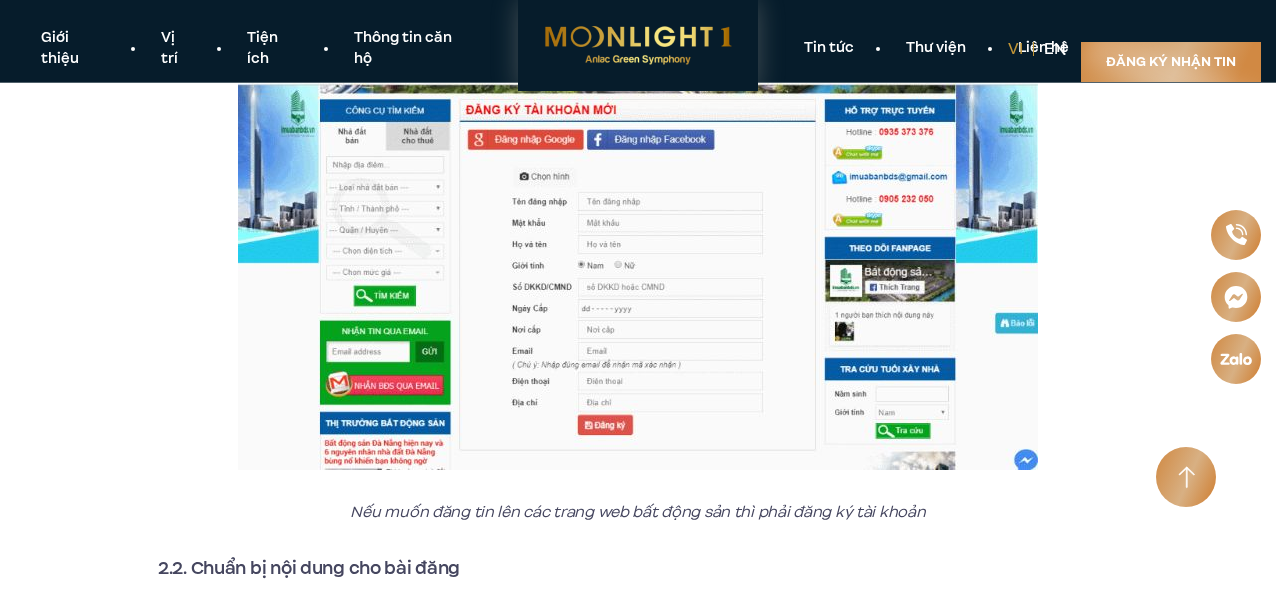 scroll, scrollTop: 7798, scrollLeft: 0, axis: vertical 